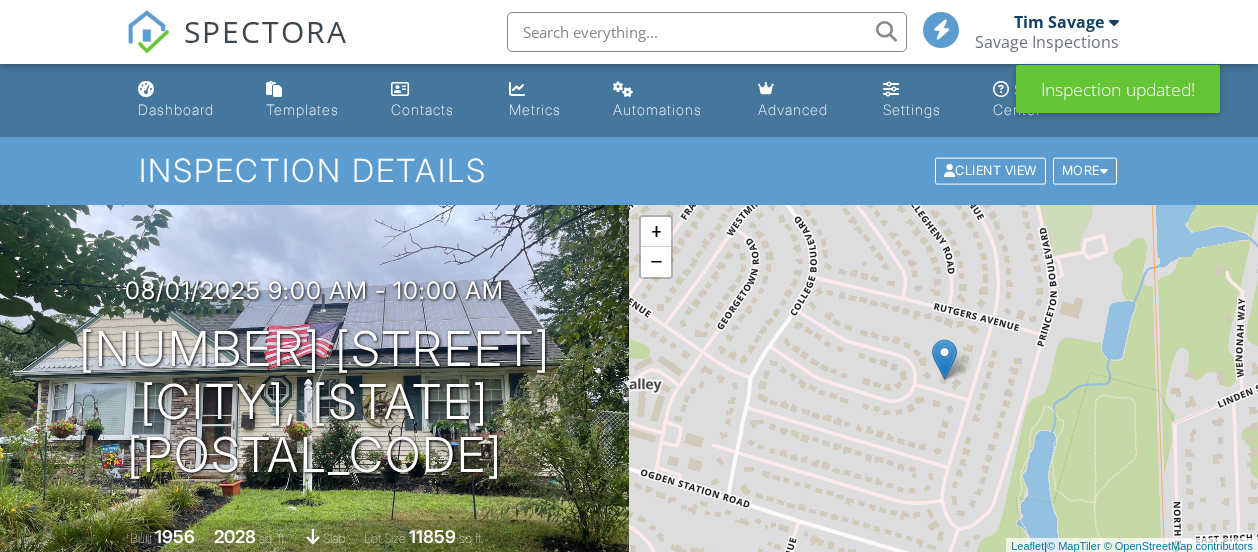 scroll, scrollTop: 62, scrollLeft: 0, axis: vertical 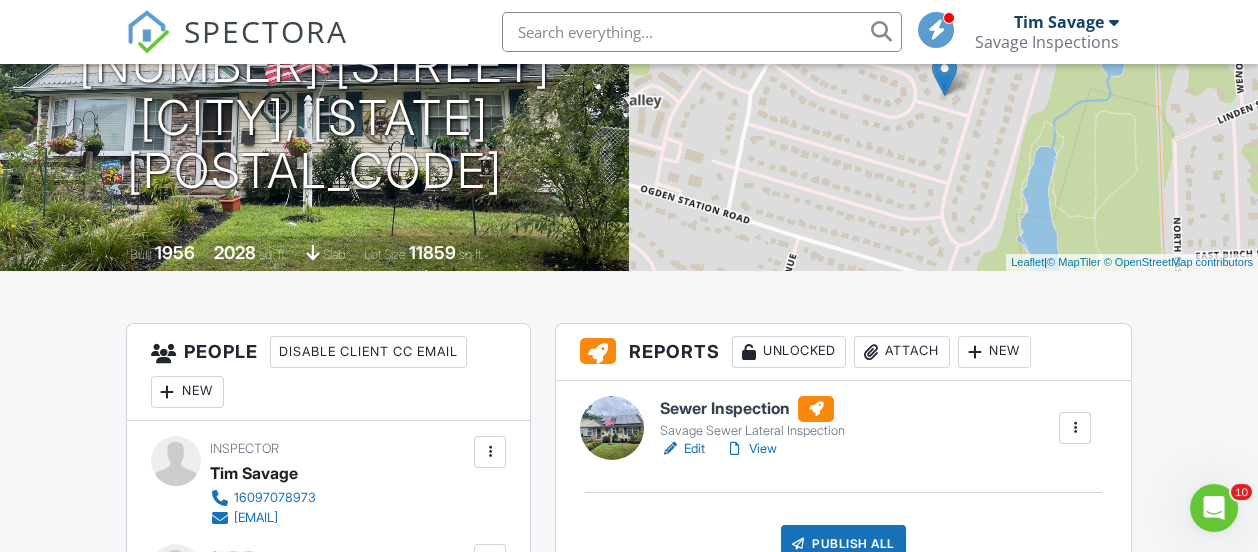click on "View" at bounding box center (751, 449) 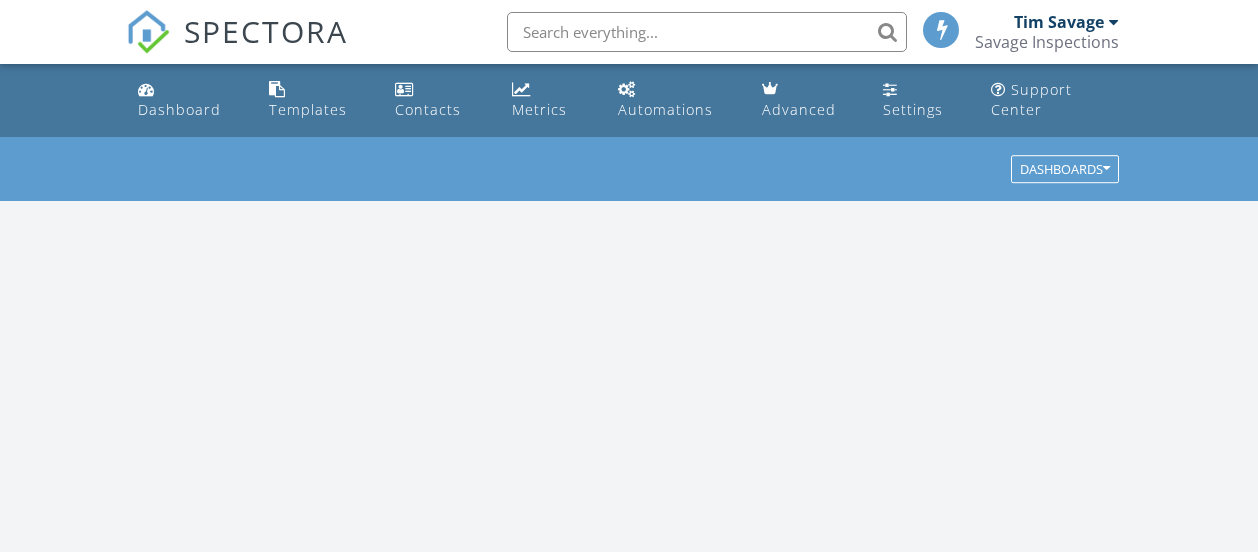 scroll, scrollTop: 0, scrollLeft: 0, axis: both 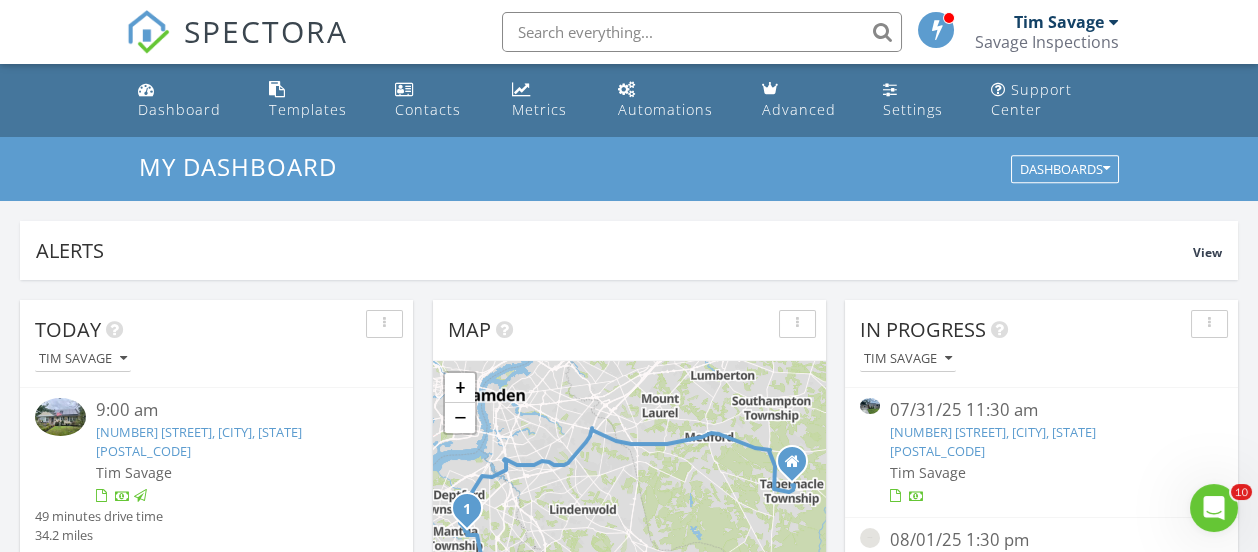 click on "347 Yale St, Wenonah, NJ 08090" at bounding box center (199, 441) 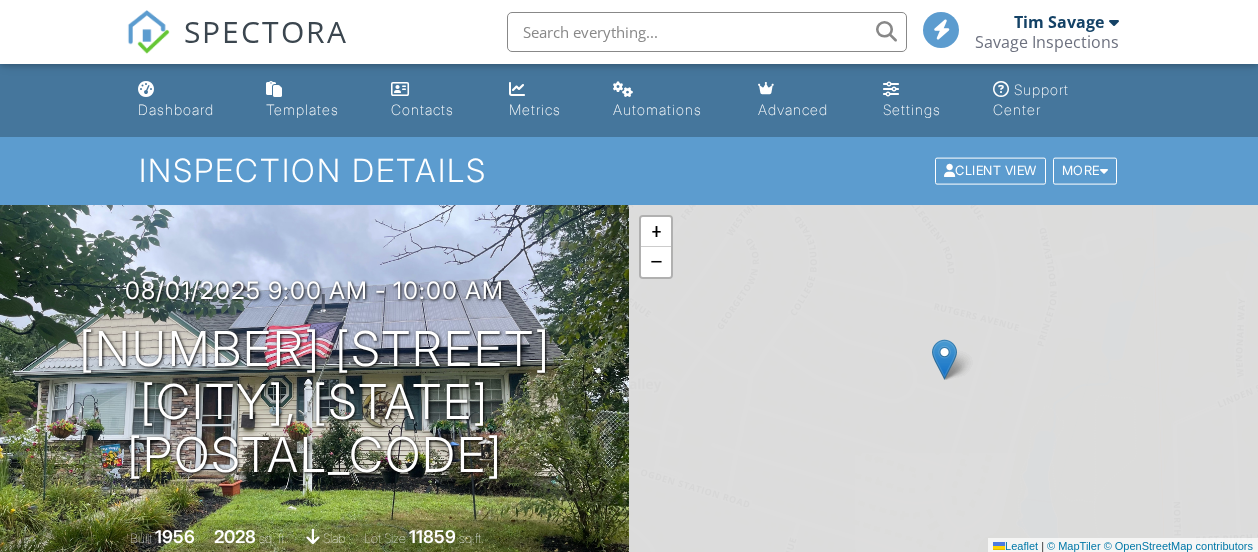 scroll, scrollTop: 0, scrollLeft: 0, axis: both 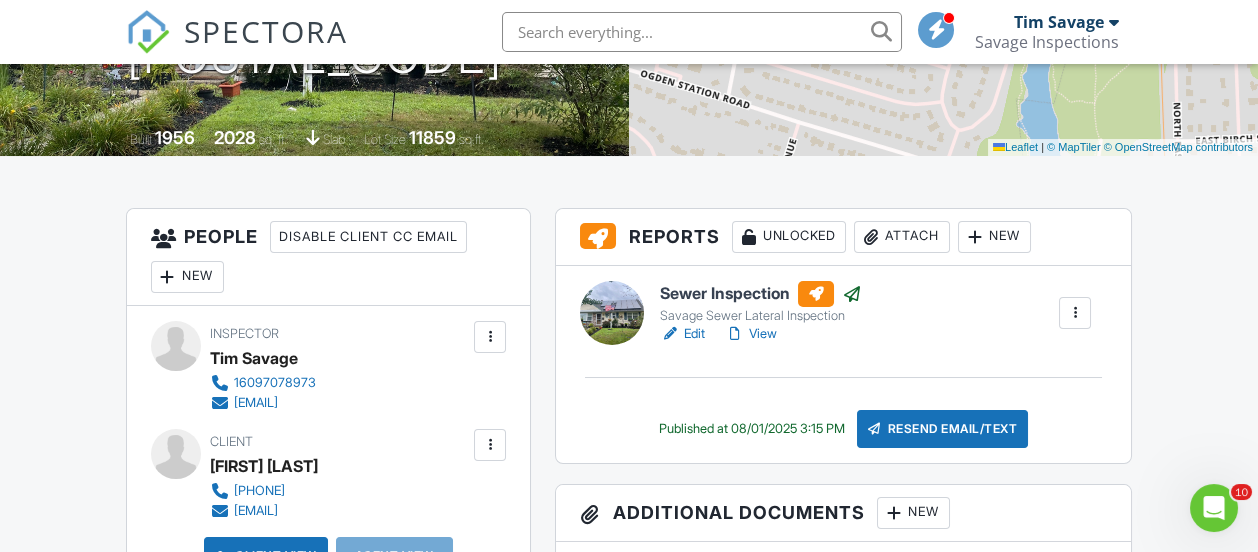 click on "View" at bounding box center (751, 334) 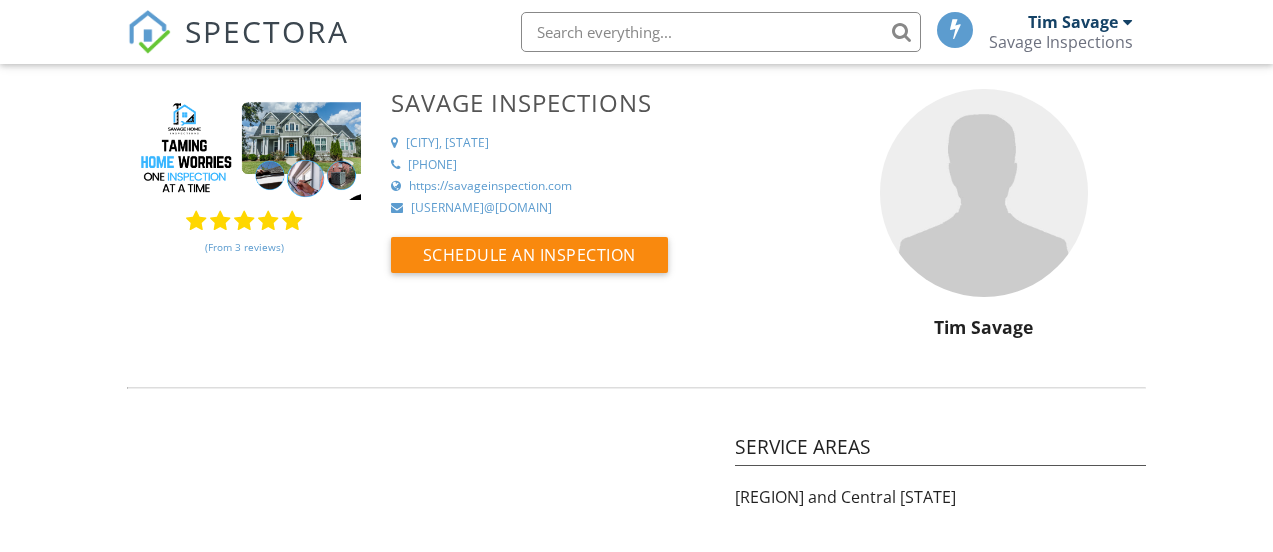 scroll, scrollTop: 0, scrollLeft: 0, axis: both 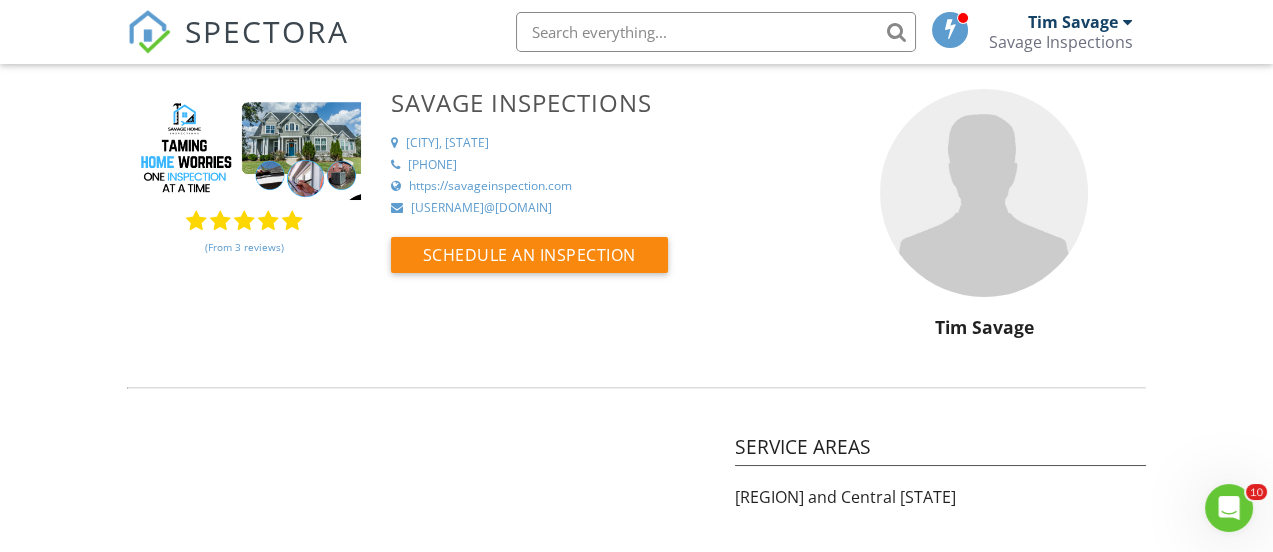 click on "SPECTORA" at bounding box center [267, 31] 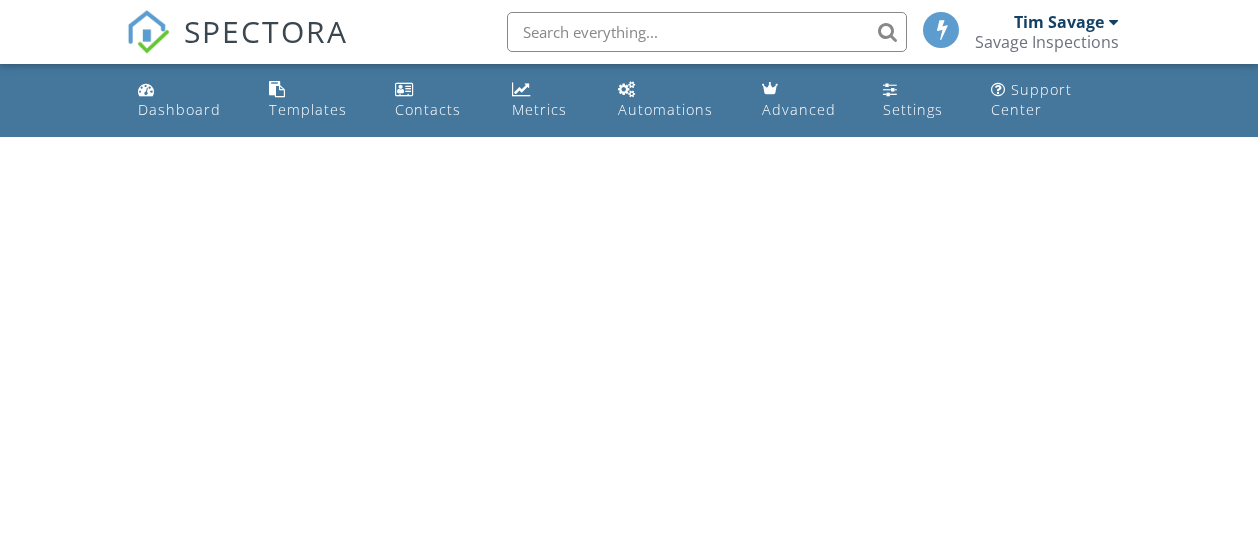 scroll, scrollTop: 0, scrollLeft: 0, axis: both 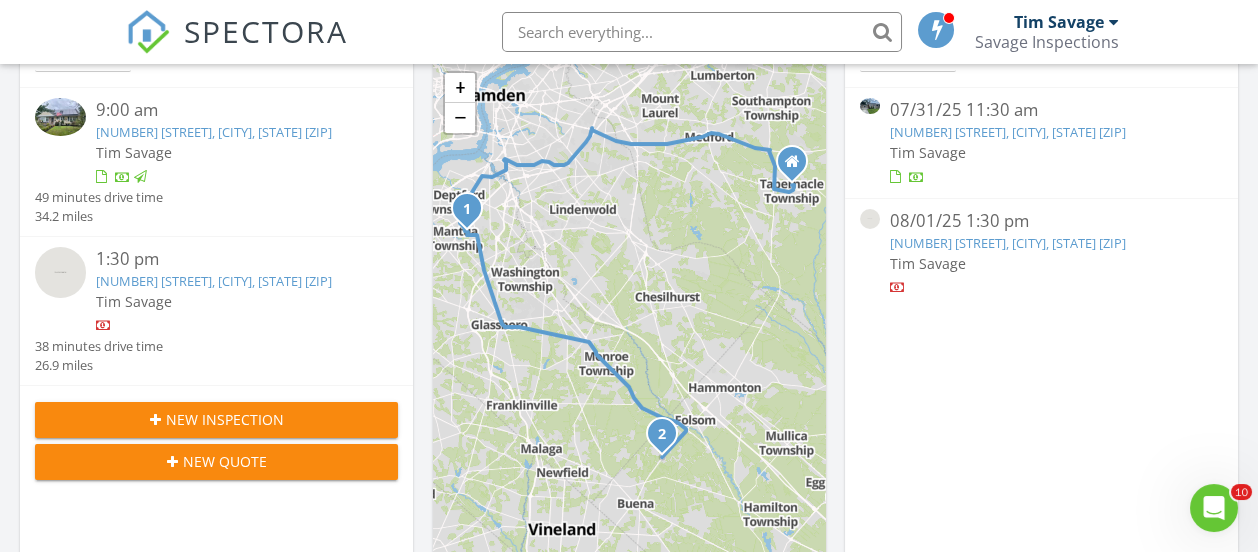 click on "524 Ruth St, Buena, NJ 08310" at bounding box center (214, 281) 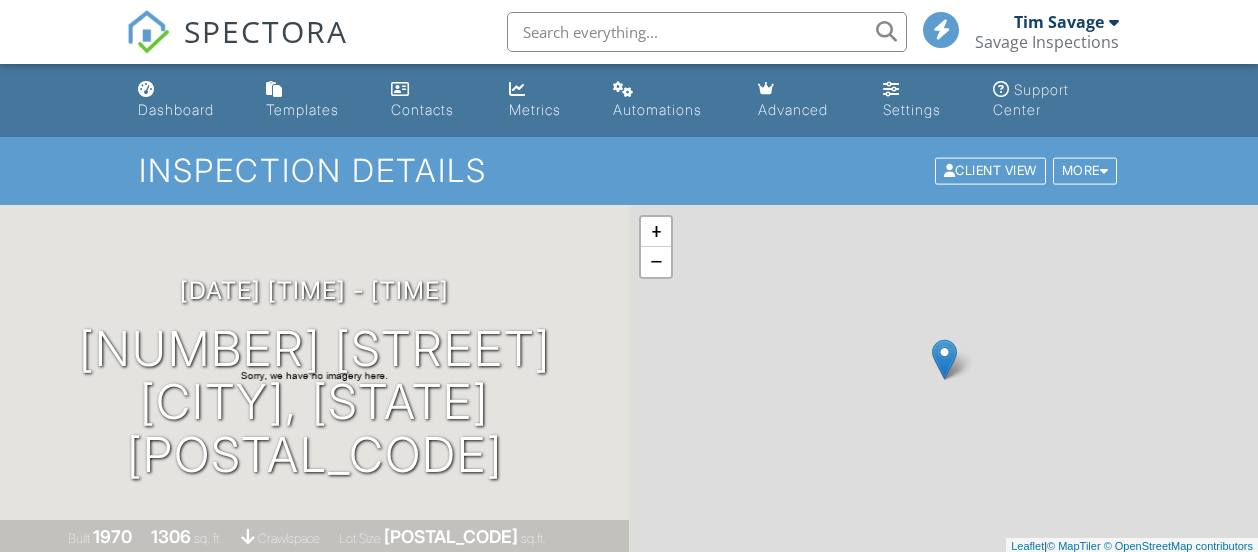 scroll, scrollTop: 0, scrollLeft: 0, axis: both 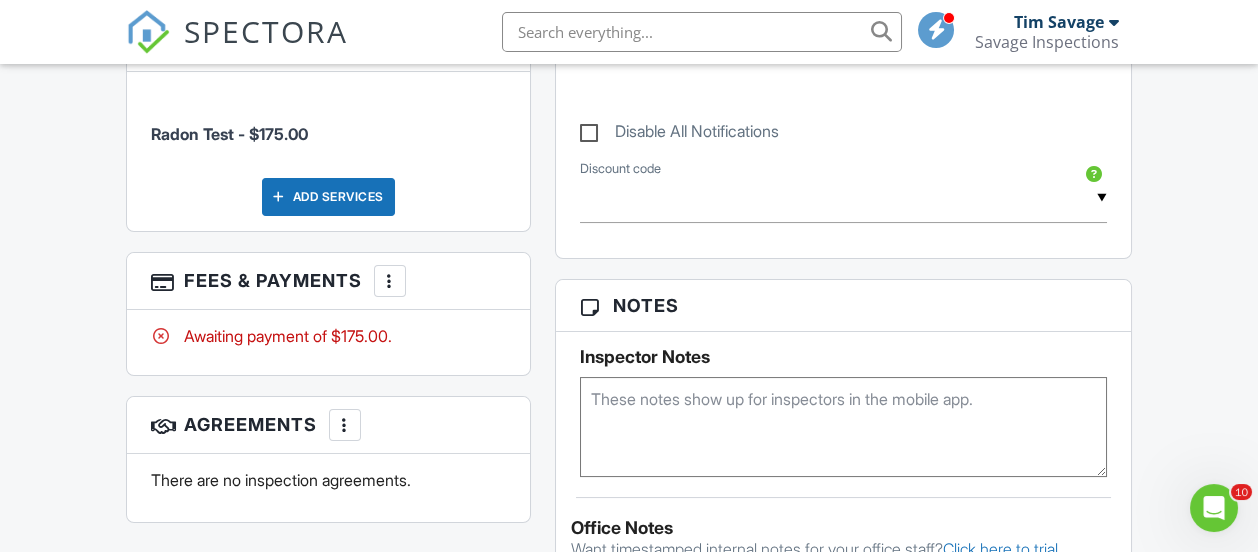 click on "Awaiting payment of $175.00." at bounding box center [328, 336] 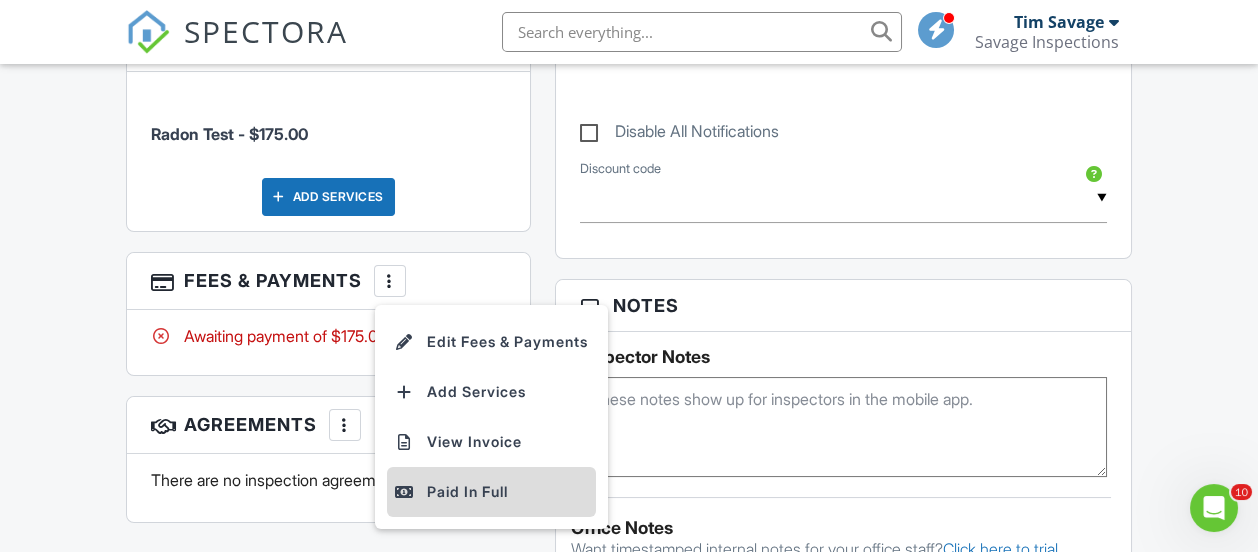 click on "Paid In Full" at bounding box center [491, 492] 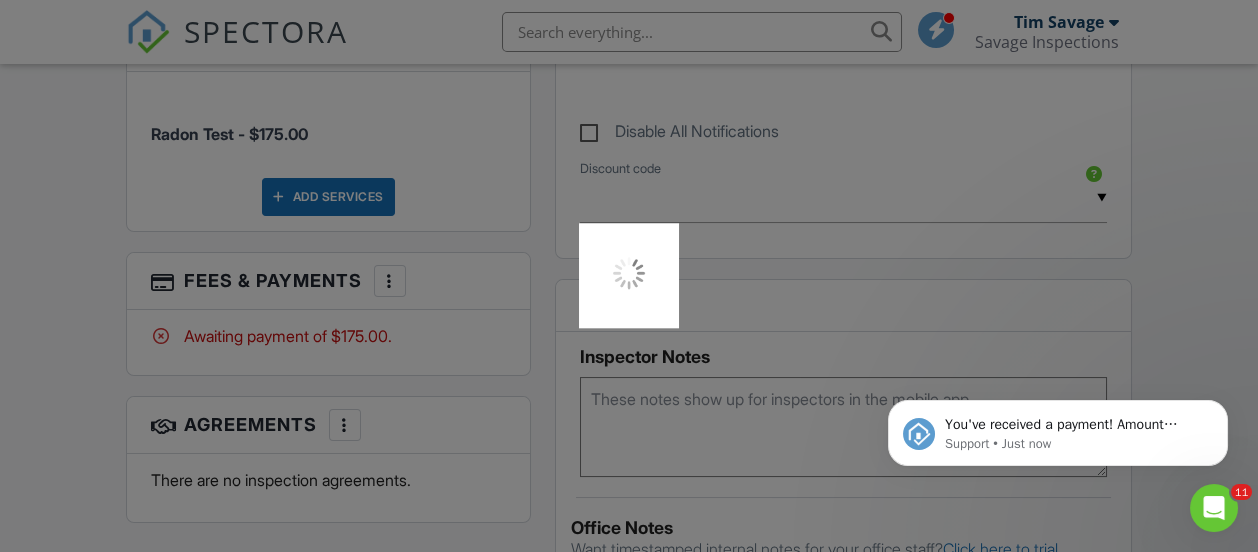 scroll, scrollTop: 0, scrollLeft: 0, axis: both 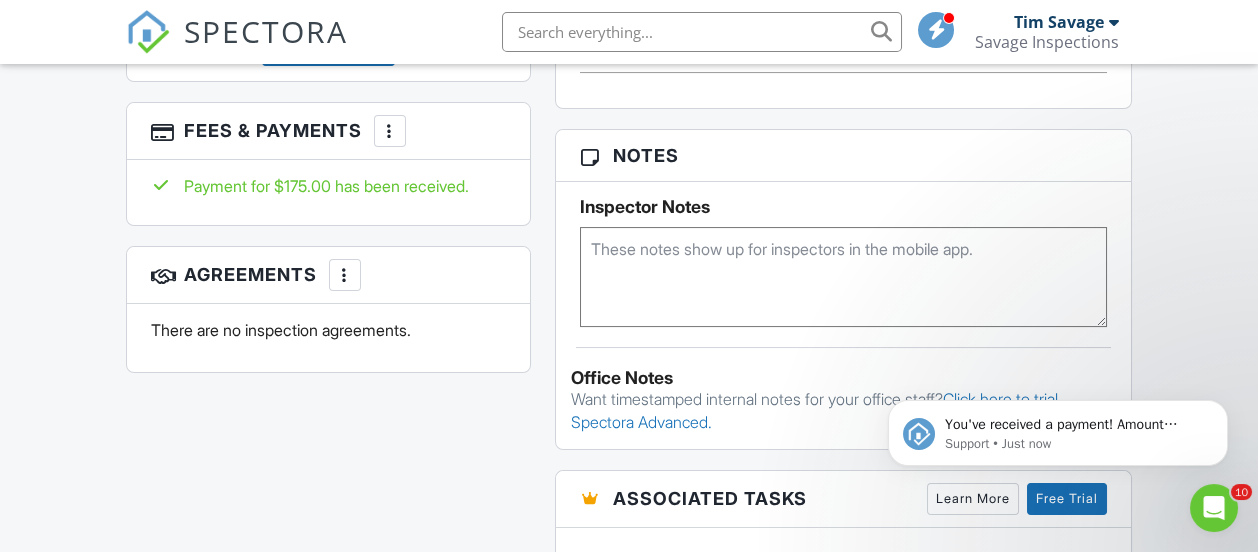 click at bounding box center (390, 131) 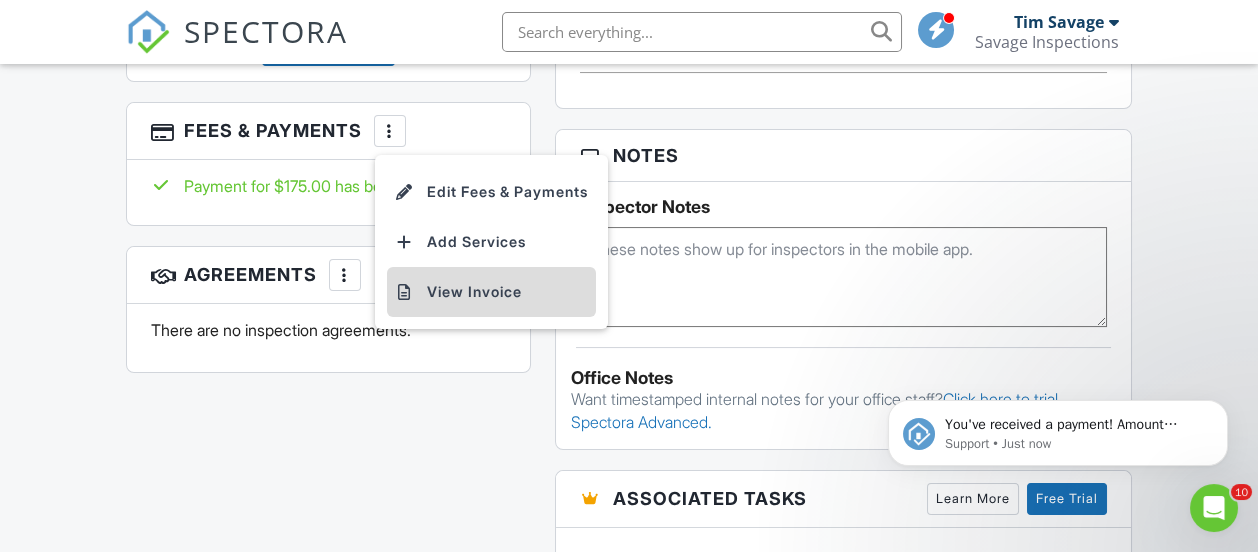 click on "View Invoice" at bounding box center (491, 292) 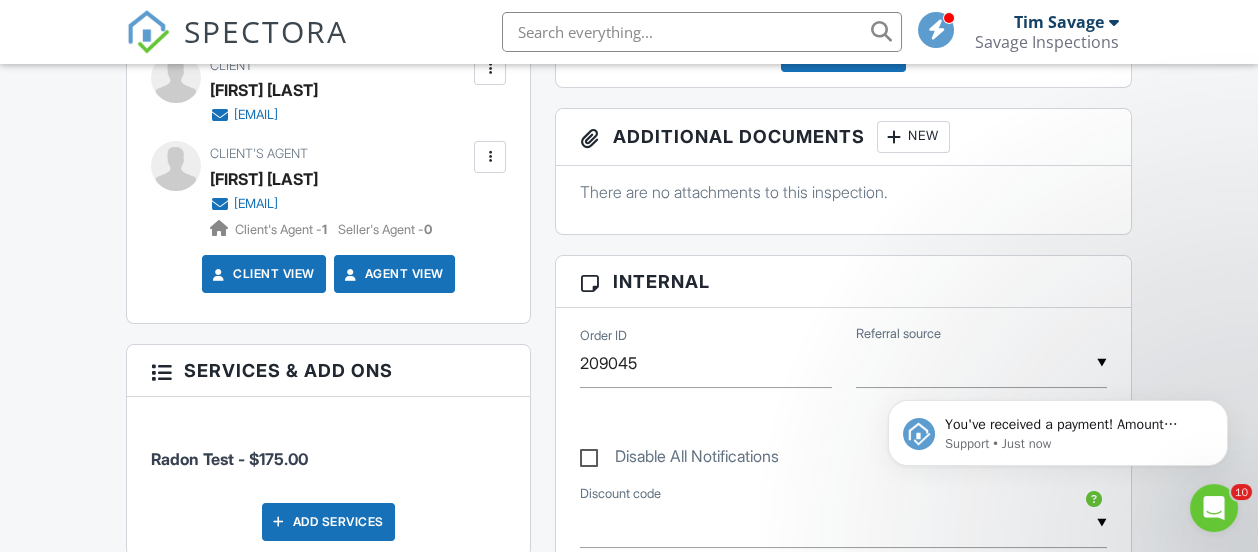 scroll, scrollTop: 650, scrollLeft: 0, axis: vertical 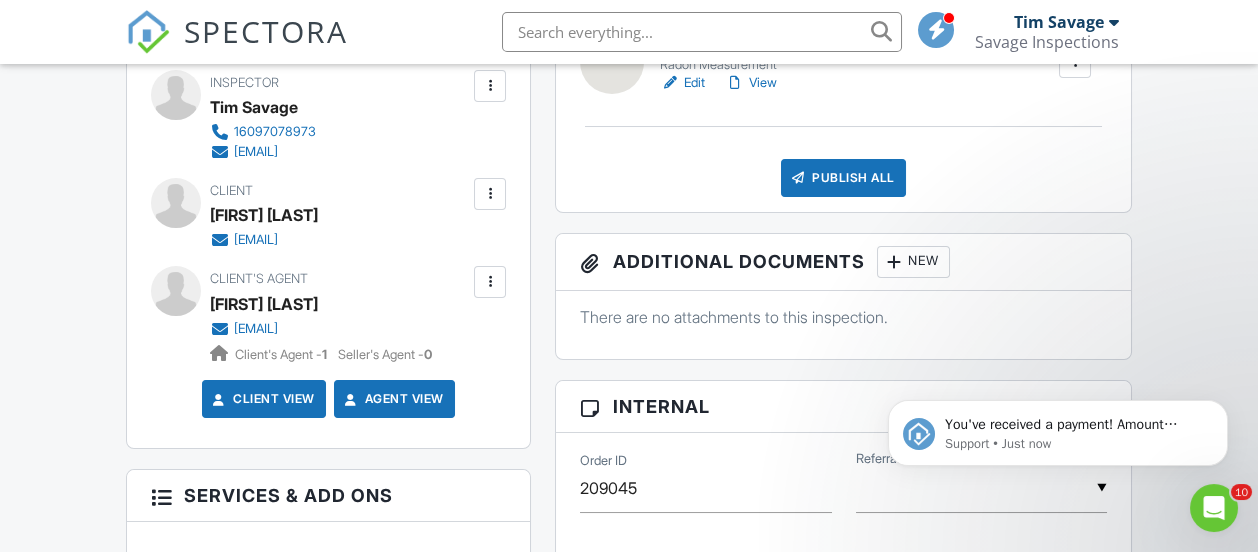click on "michelle.diodato@foxroach.com" at bounding box center (256, 329) 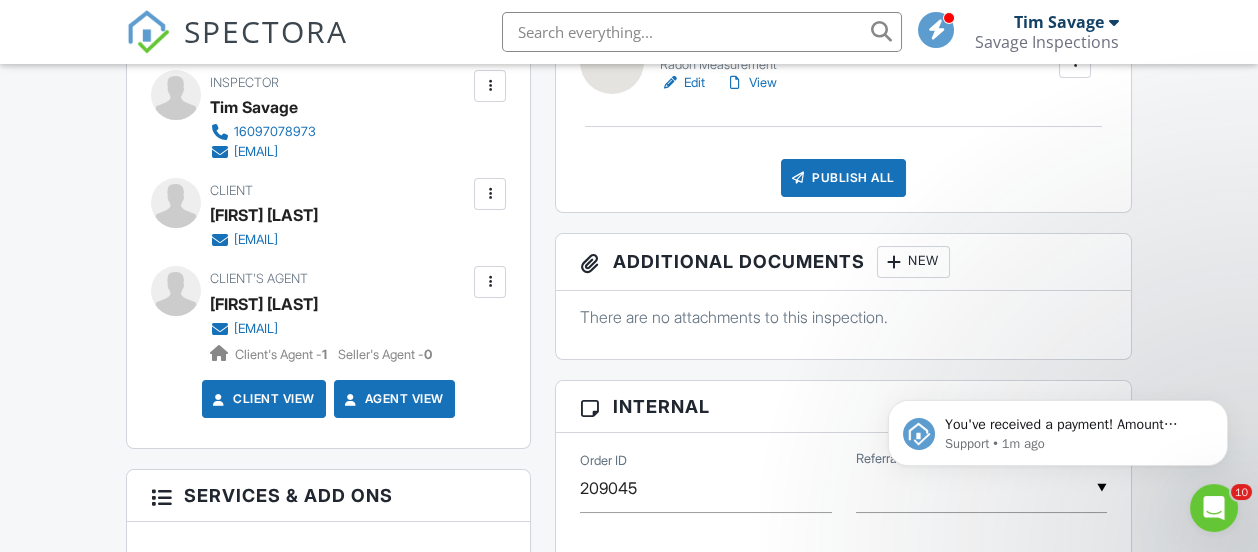 click on "michelle.diodato@foxroach.com" at bounding box center [256, 329] 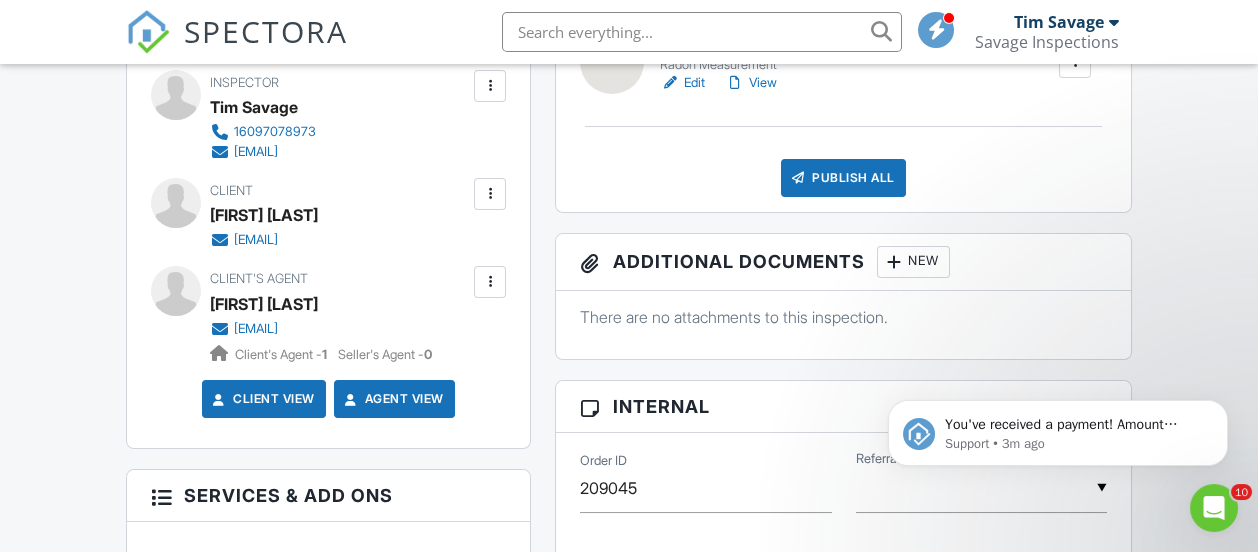 click on "SPECTORA" at bounding box center [266, 31] 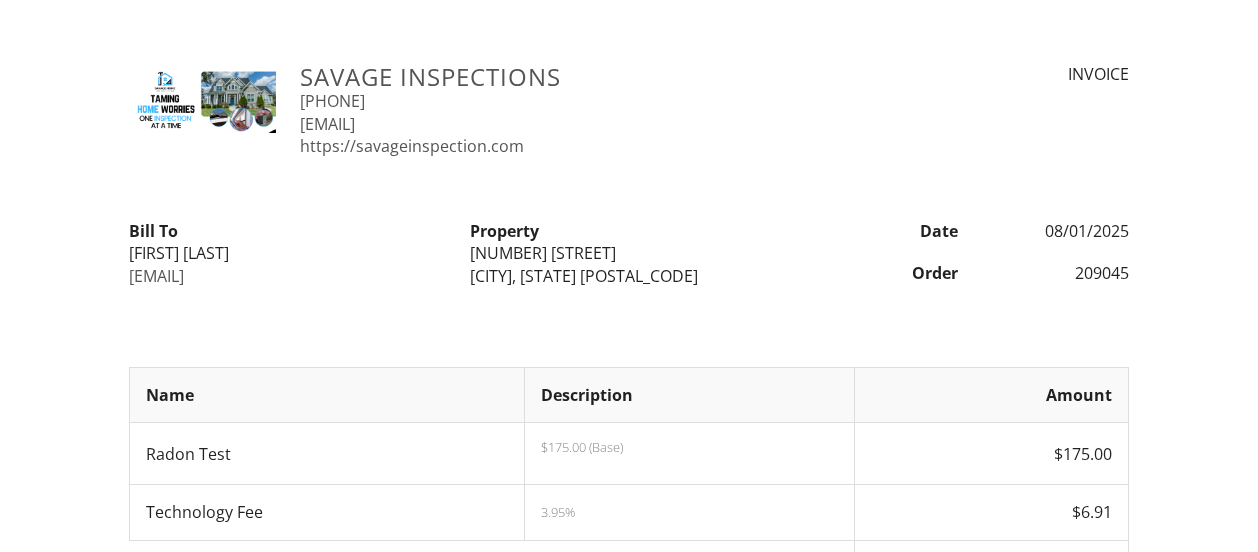 scroll, scrollTop: 0, scrollLeft: 0, axis: both 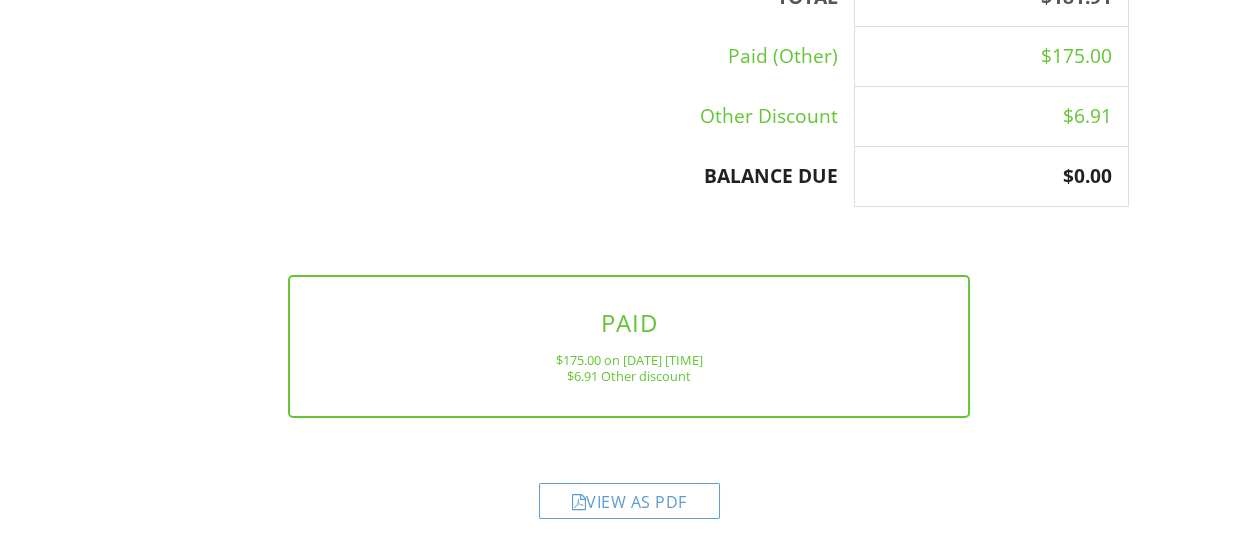 click on "View as PDF" at bounding box center [629, 501] 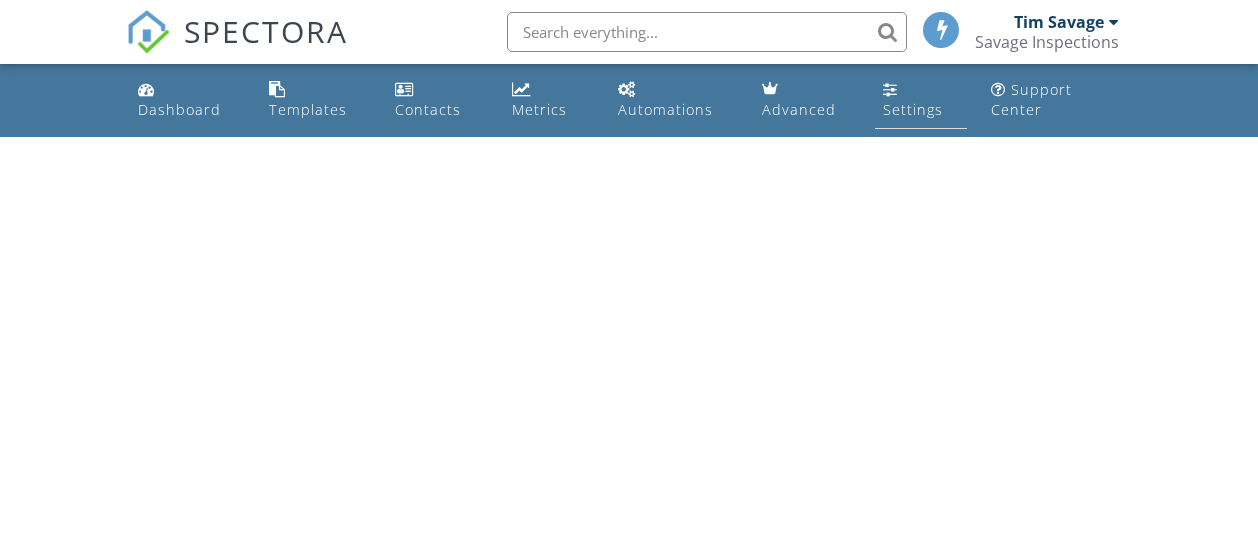 scroll, scrollTop: 0, scrollLeft: 0, axis: both 